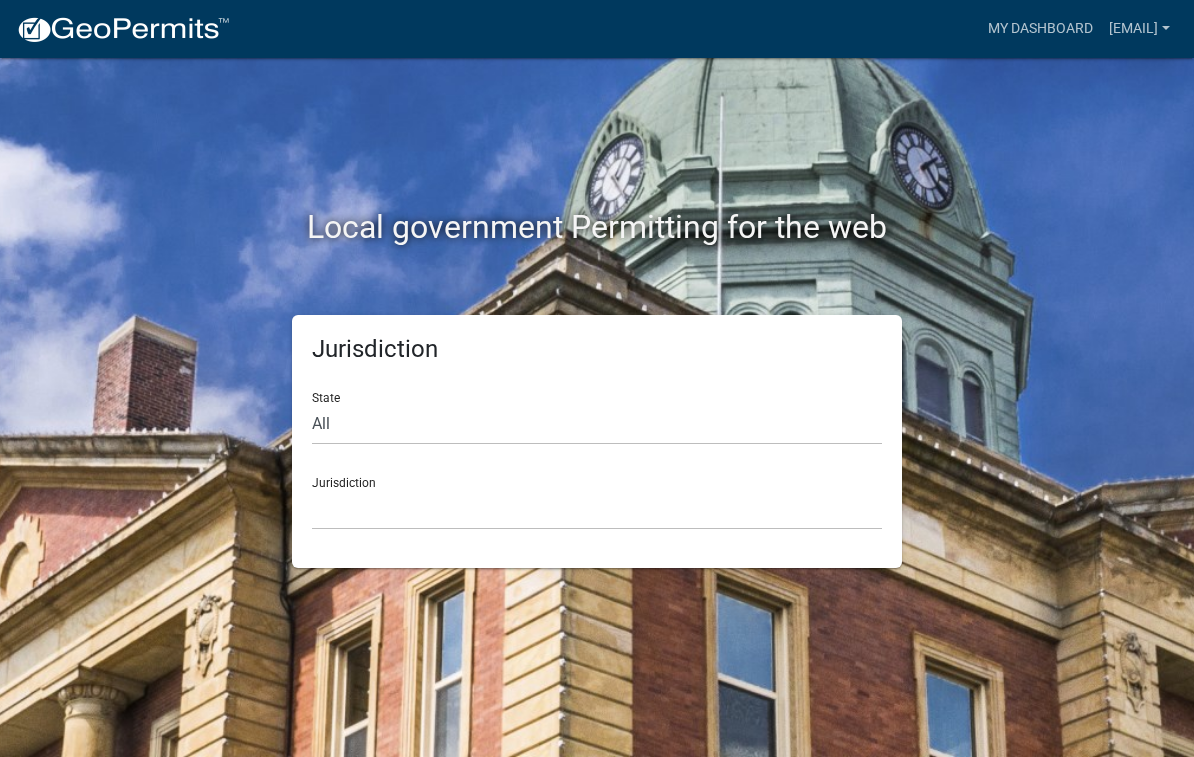 scroll, scrollTop: 0, scrollLeft: 0, axis: both 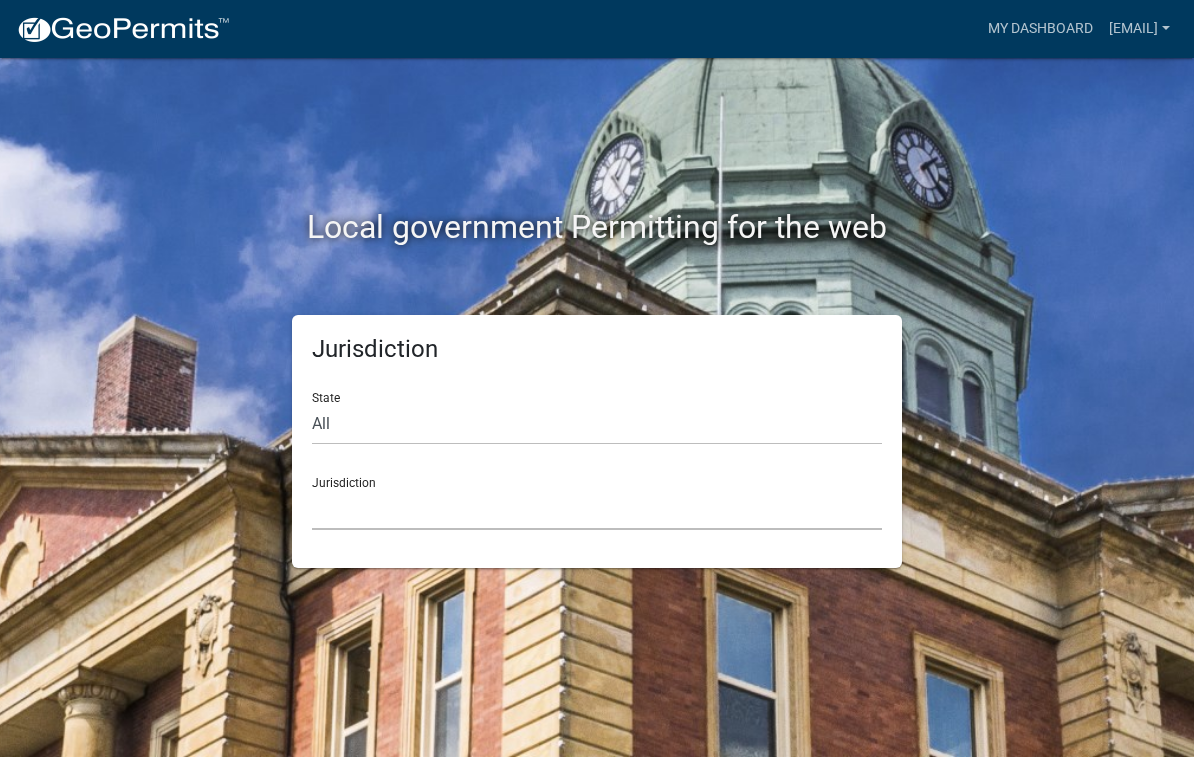 click on "Custer County, Colorado   City of Bainbridge, Georgia   Cook County, Georgia   Crawford County, Georgia   Gilmer County, Georgia   Haralson County, Georgia   Jasper County, Georgia   Madison County, Georgia   Putnam County, Georgia   Talbot County, Georgia   Troup County, Georgia   City of Charlestown, Indiana   City of Jeffersonville, Indiana   City of Logansport, Indiana   Decatur County, Indiana   Grant County, Indiana   Howard County, Indiana   Huntington County, Indiana   Jasper County, Indiana   Kosciusko County, Indiana   La Porte County, Indiana   Miami County, Indiana   Montgomery County, Indiana   Morgan County, Indiana   Newton County, Indiana   Porter County, Indiana   River Ridge Development Authority, Indiana   Tippecanoe County, Indiana   Vigo County, Indiana   Wells County, Indiana   Whitley County, Indiana   Boone County, Iowa   Butler County, Iowa   Cerro Gordo County, Iowa   City of Harlan, Iowa   City of Indianola, Iowa   City of Newton, Iowa   Clayton County, Iowa   Grundy County, Iowa" 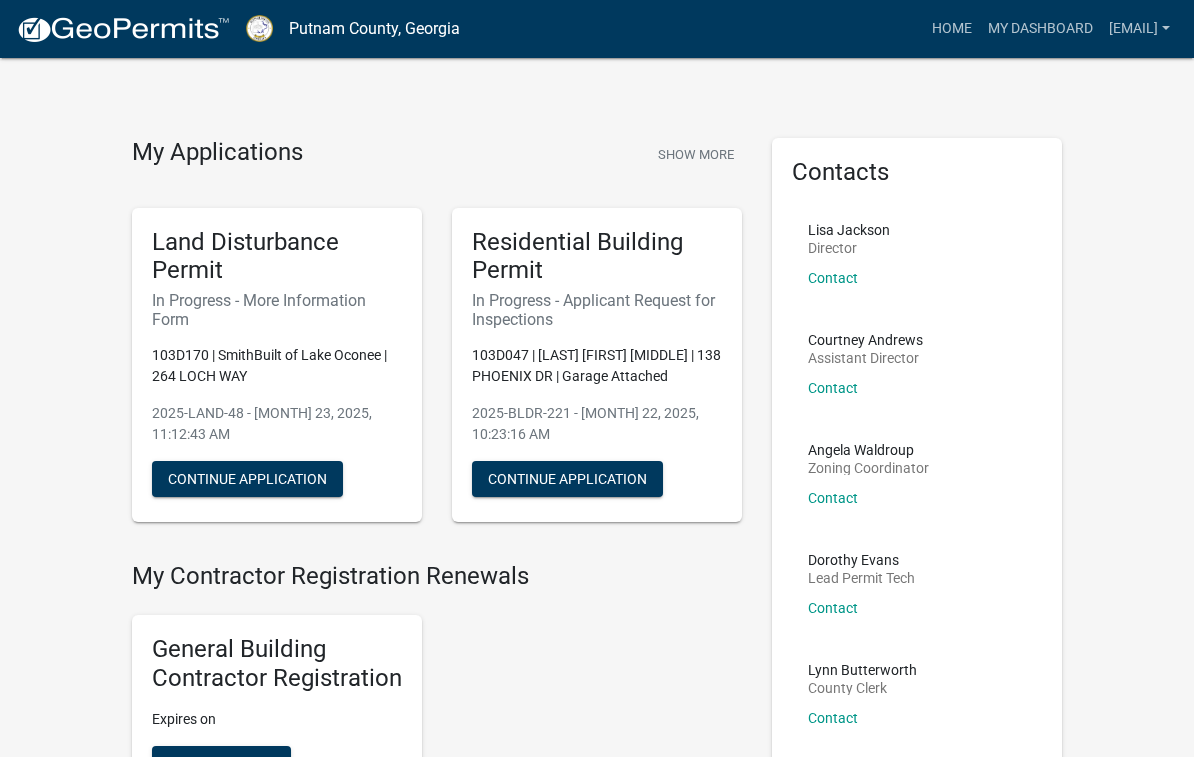 scroll, scrollTop: 0, scrollLeft: 0, axis: both 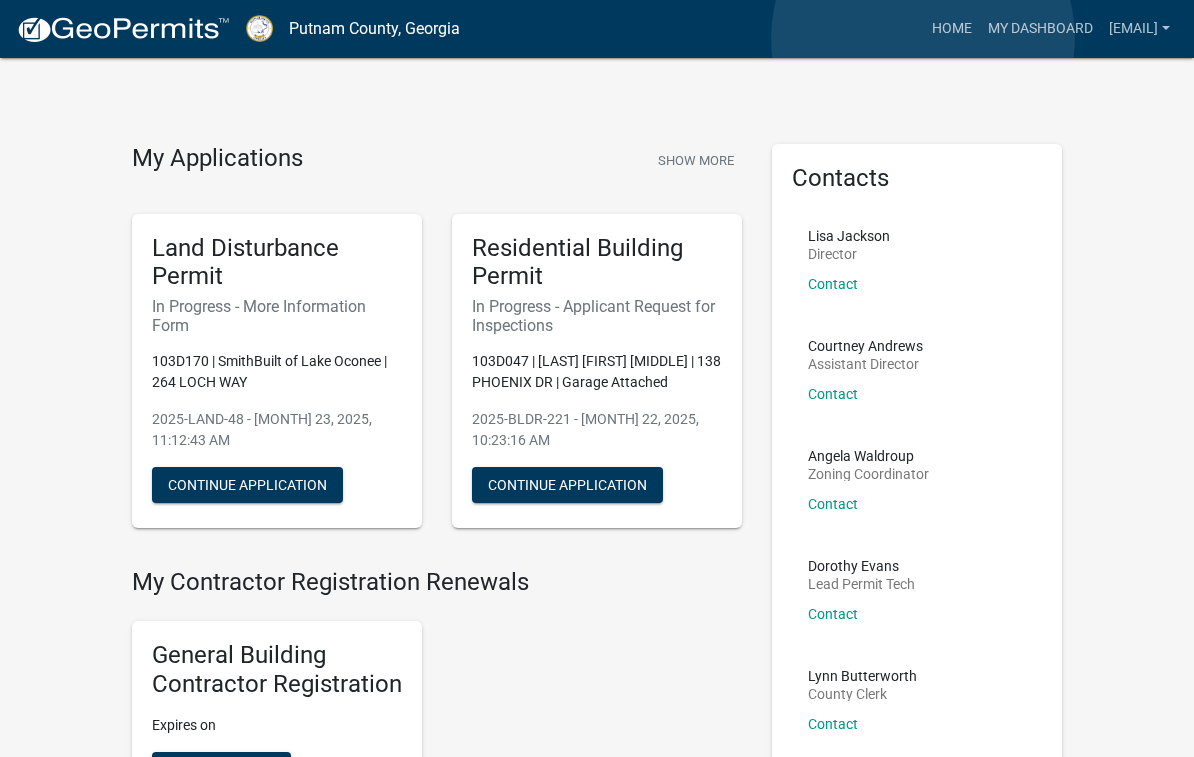click on "My Dashboard" at bounding box center (1040, 29) 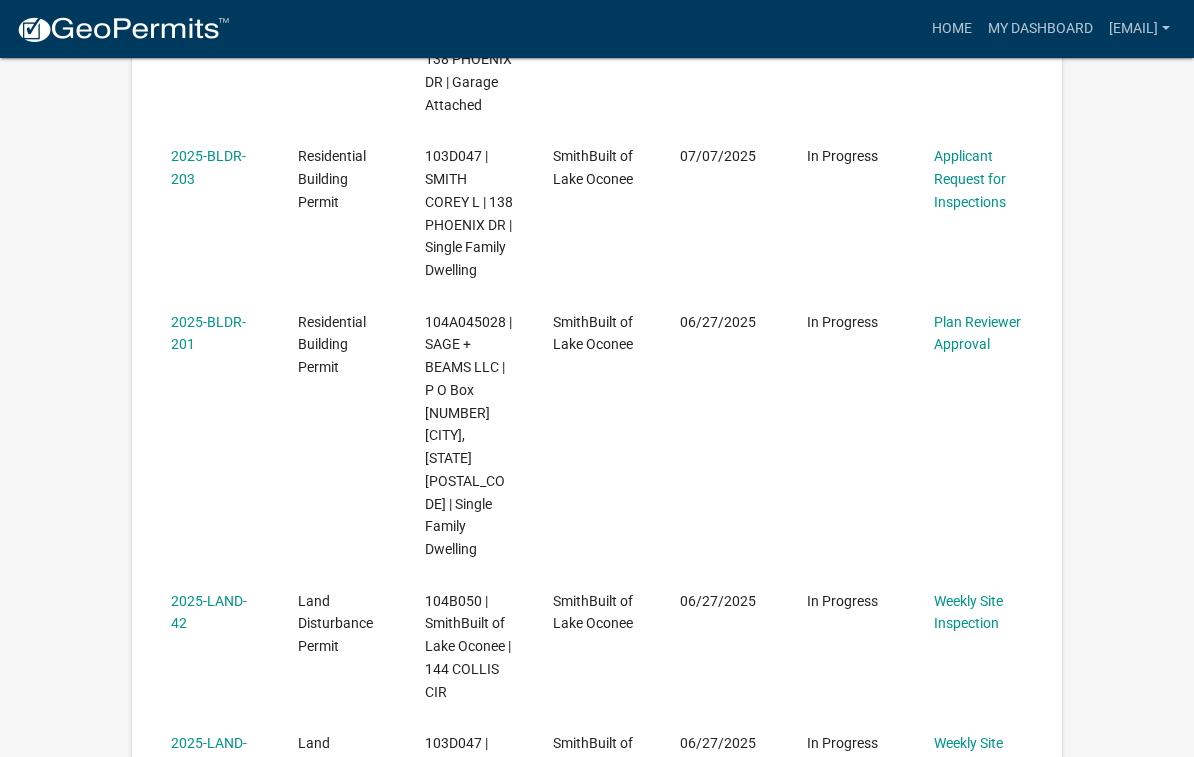 scroll, scrollTop: 883, scrollLeft: 0, axis: vertical 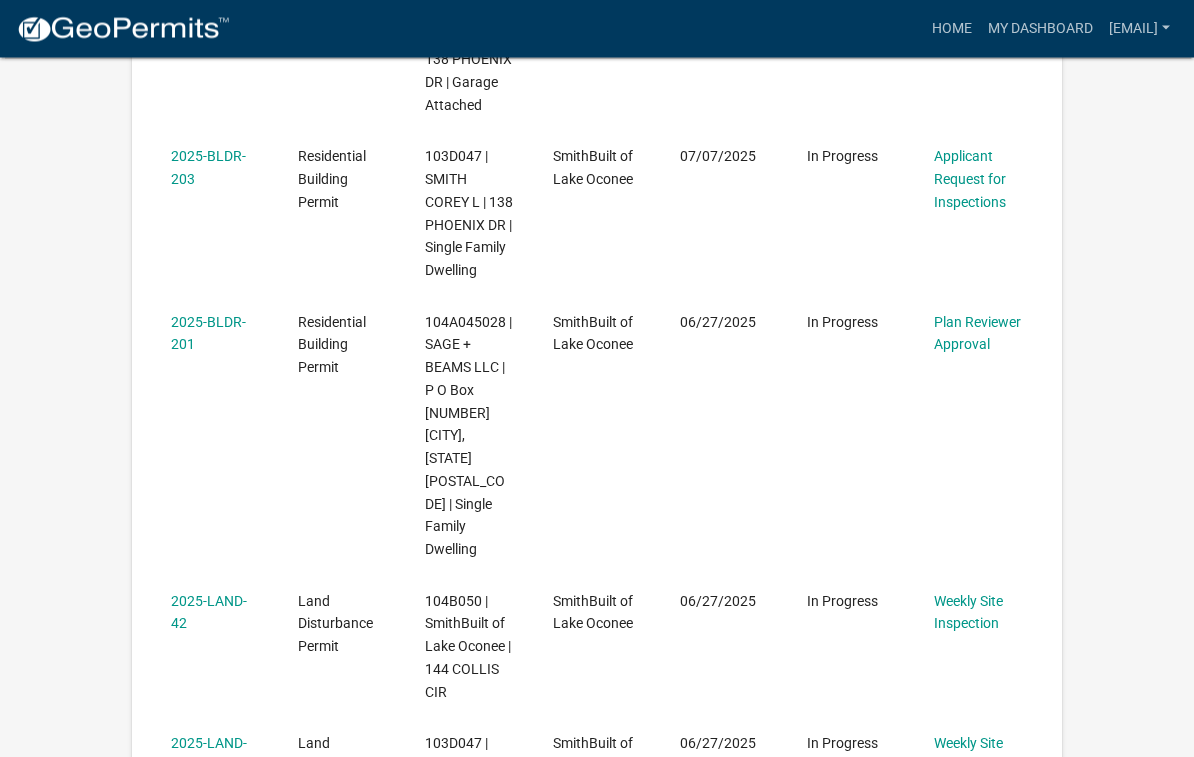 click on "Residential Building Permit" 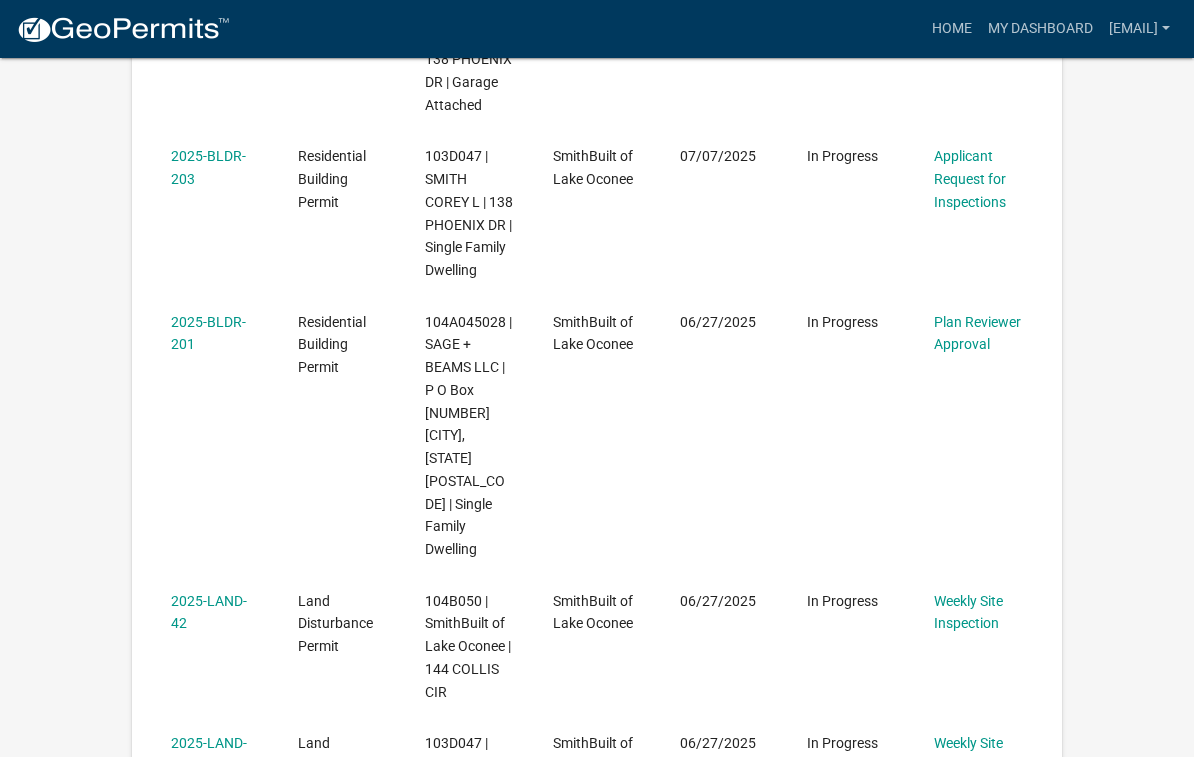 click on "Plan Reviewer Approval" 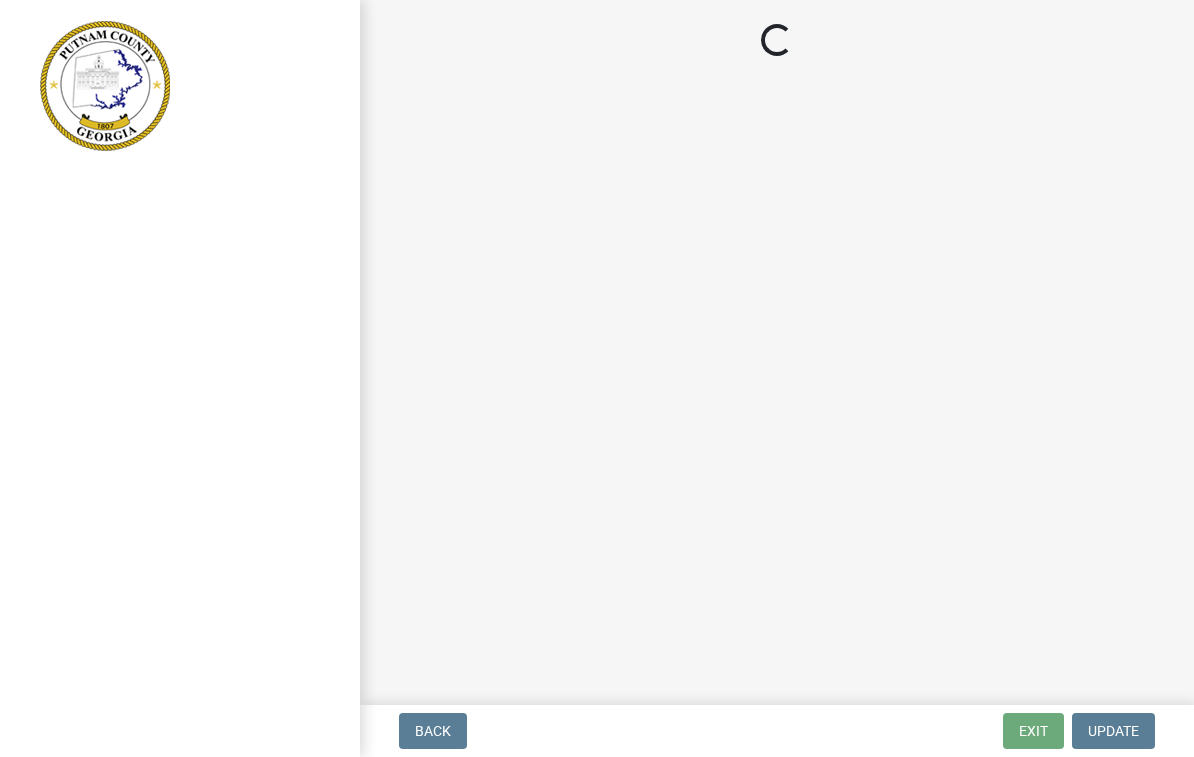 scroll, scrollTop: 0, scrollLeft: 0, axis: both 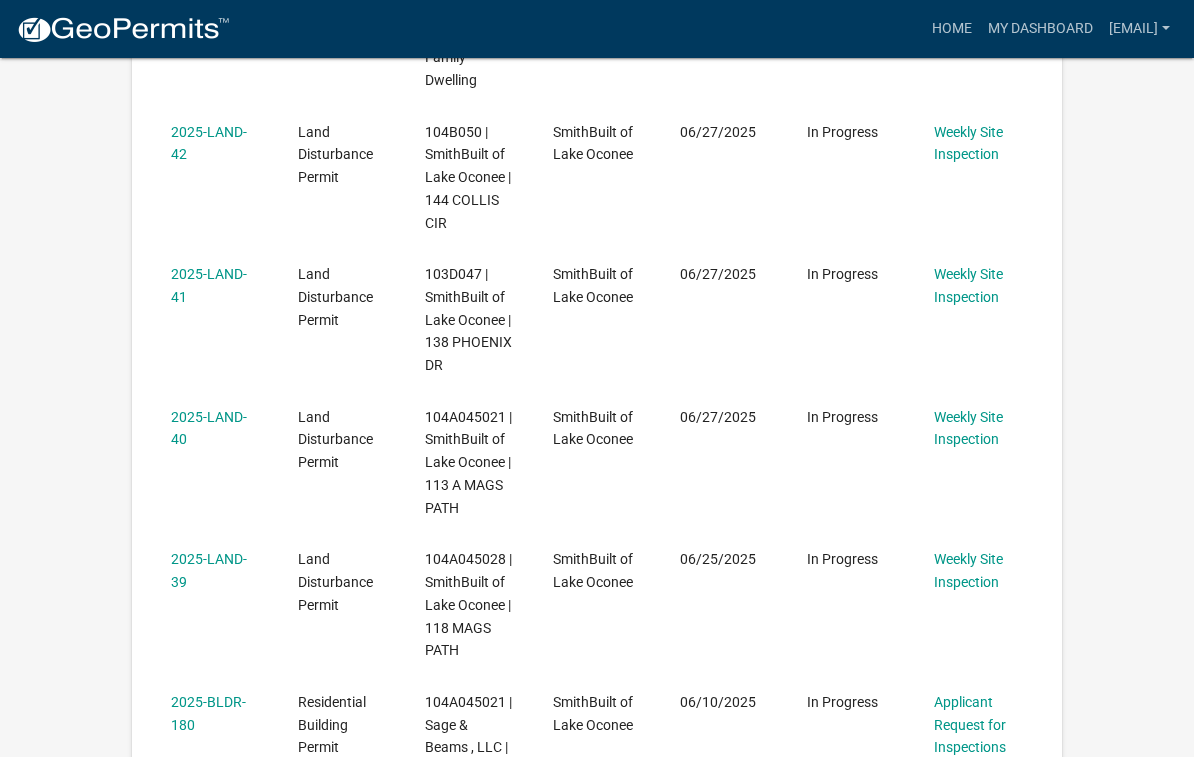 click on "2025-BLDR-180" 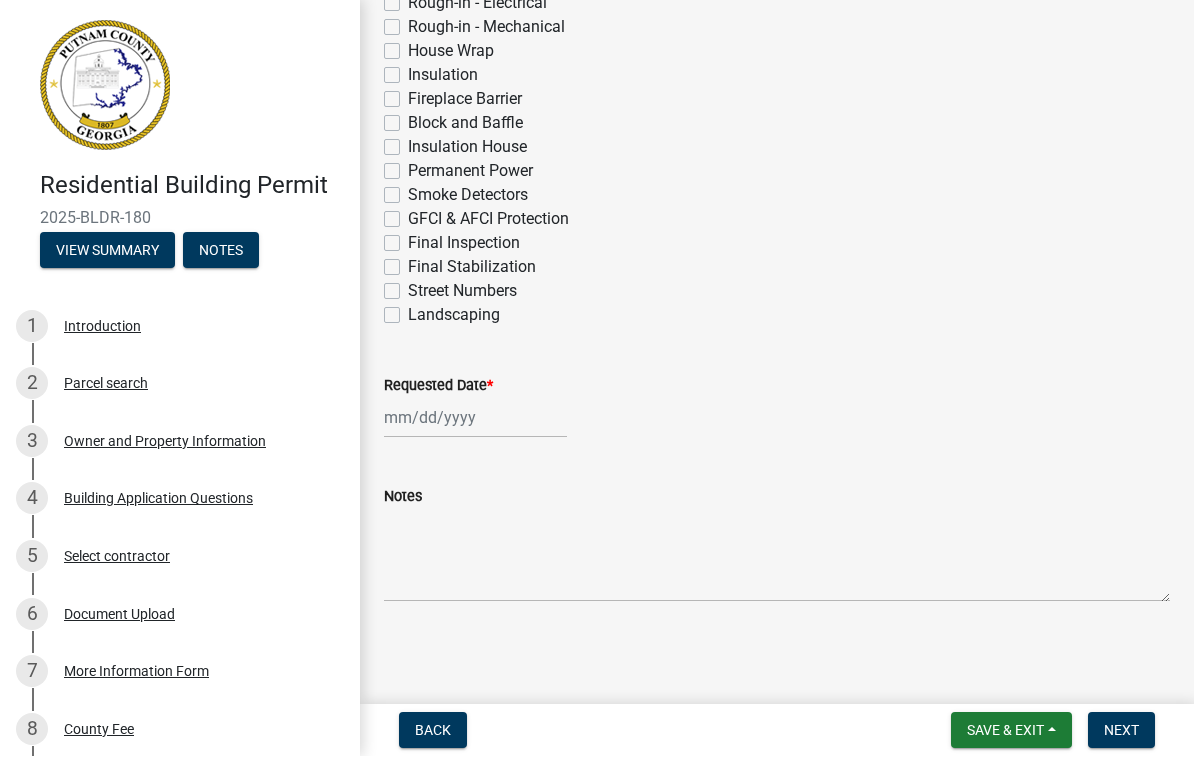 scroll, scrollTop: 831, scrollLeft: 0, axis: vertical 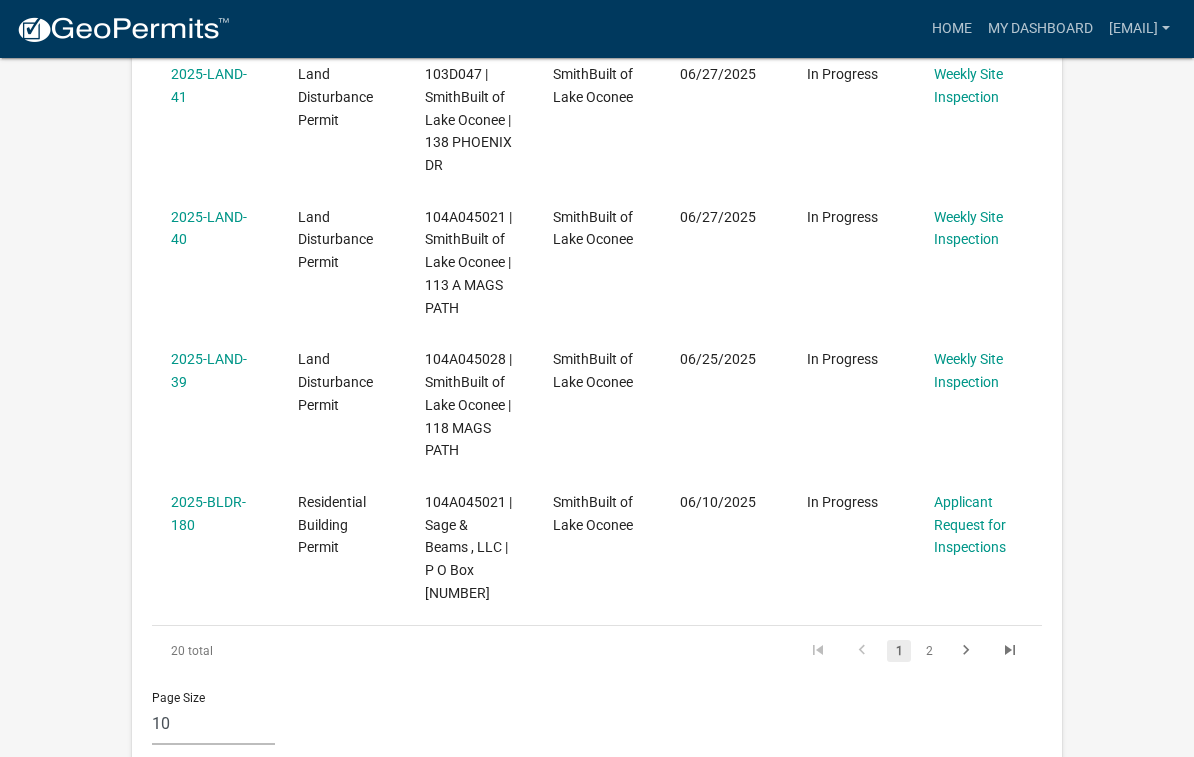 click on "104A045021 | Sage & Beams , LLC | P O Box [NUMBER]" 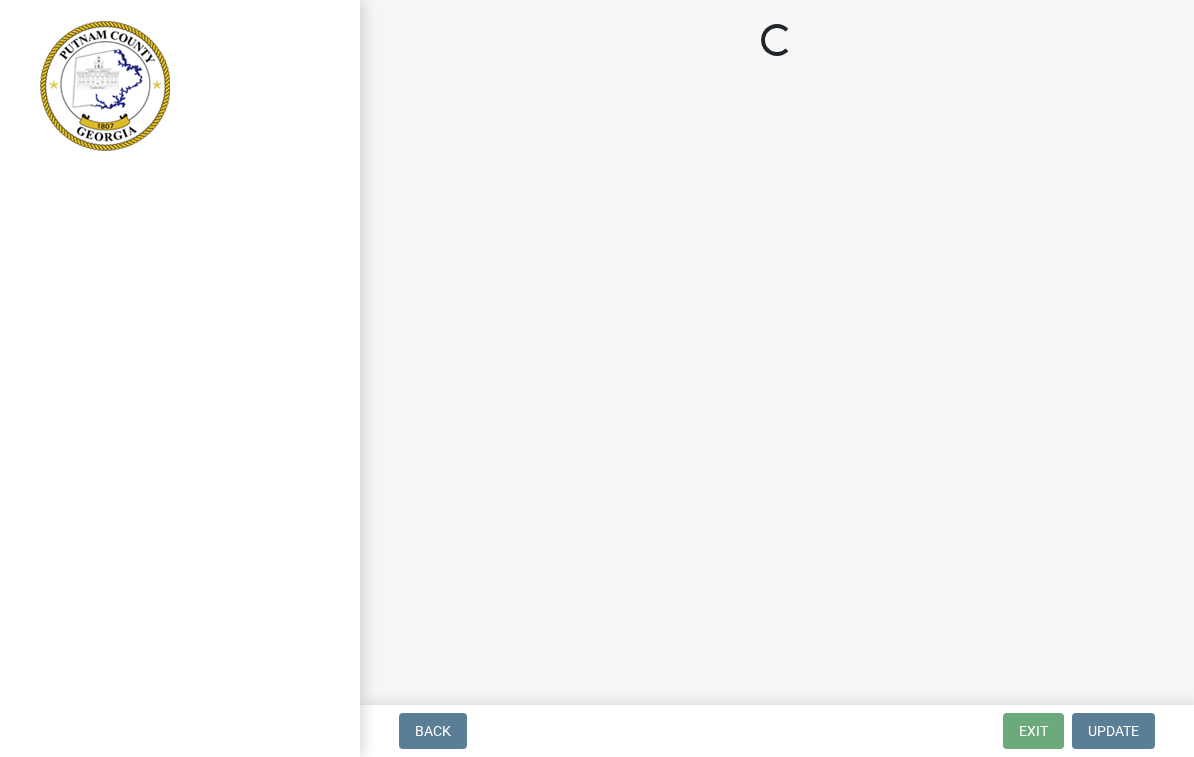 scroll, scrollTop: 0, scrollLeft: 0, axis: both 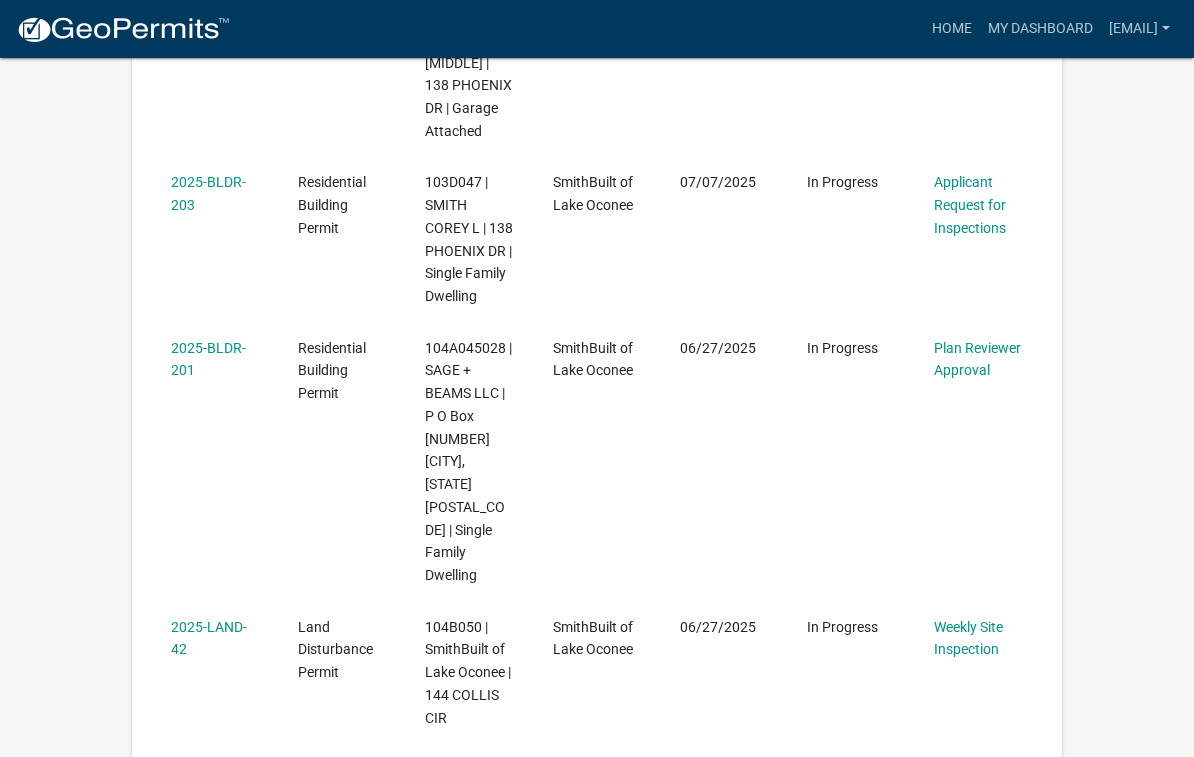 click on "2025-BLDR-201" 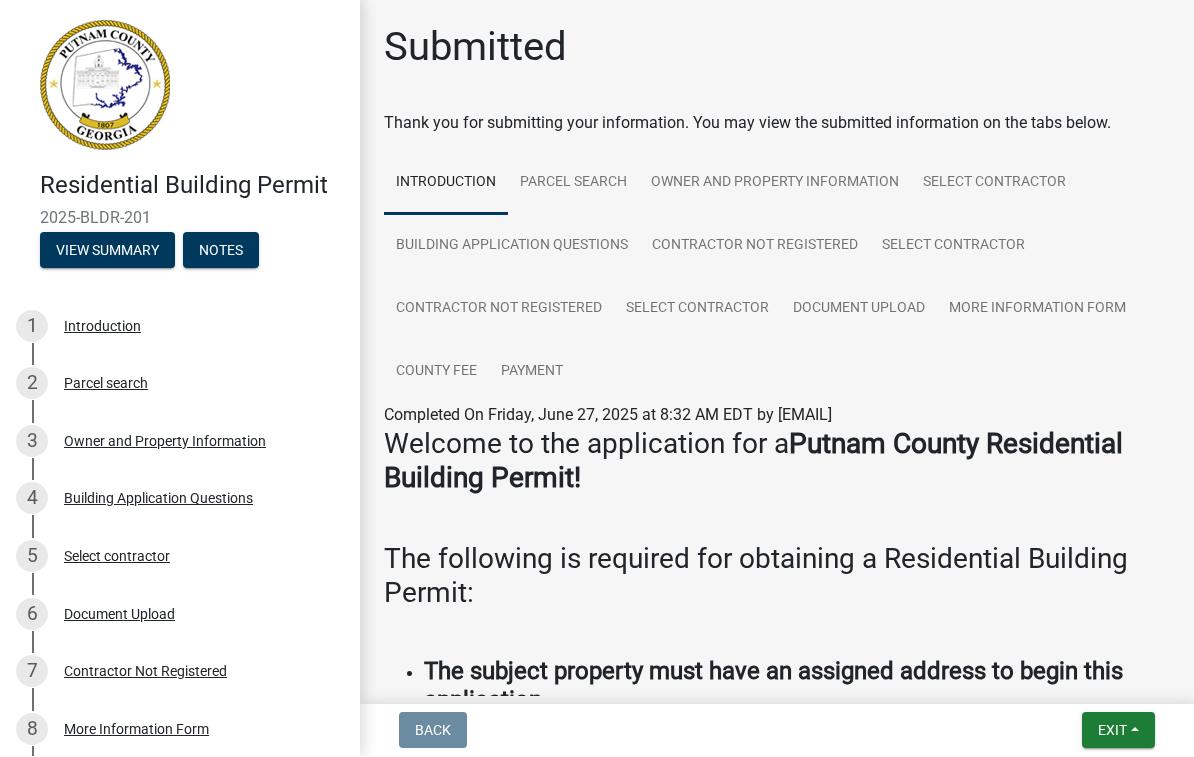 scroll, scrollTop: 0, scrollLeft: 0, axis: both 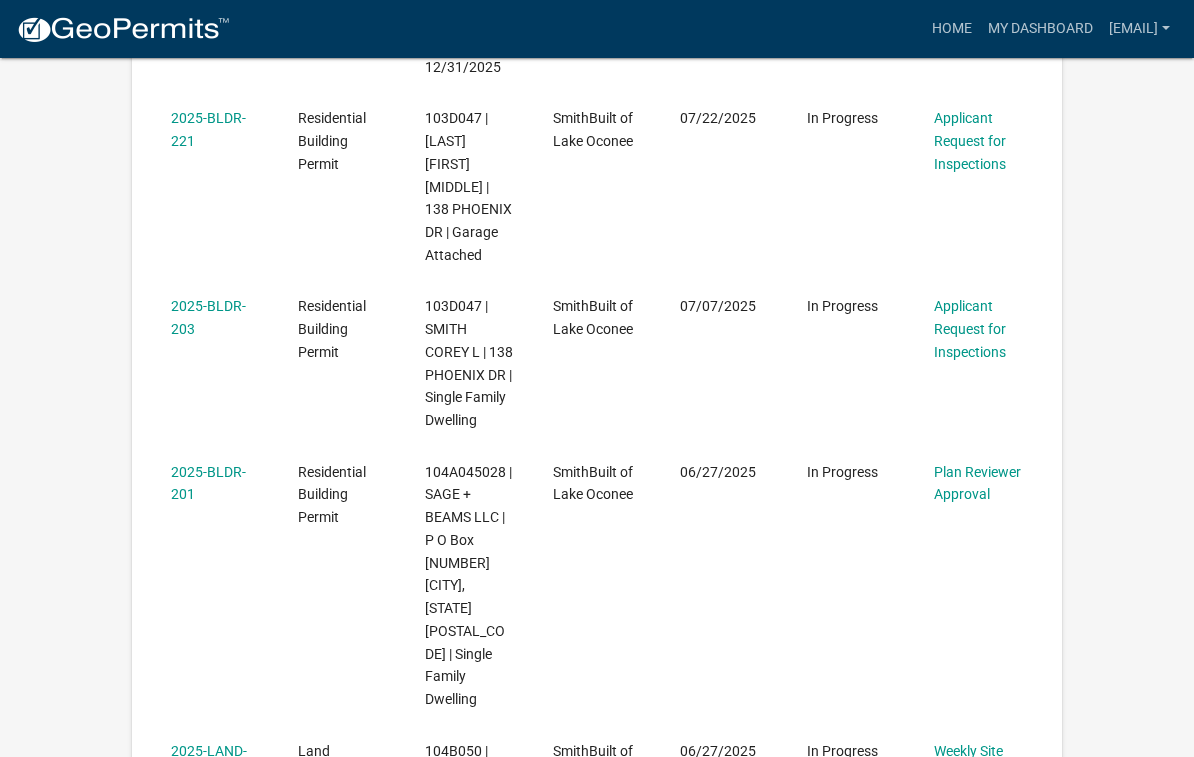 click on "Plan Reviewer Approval" 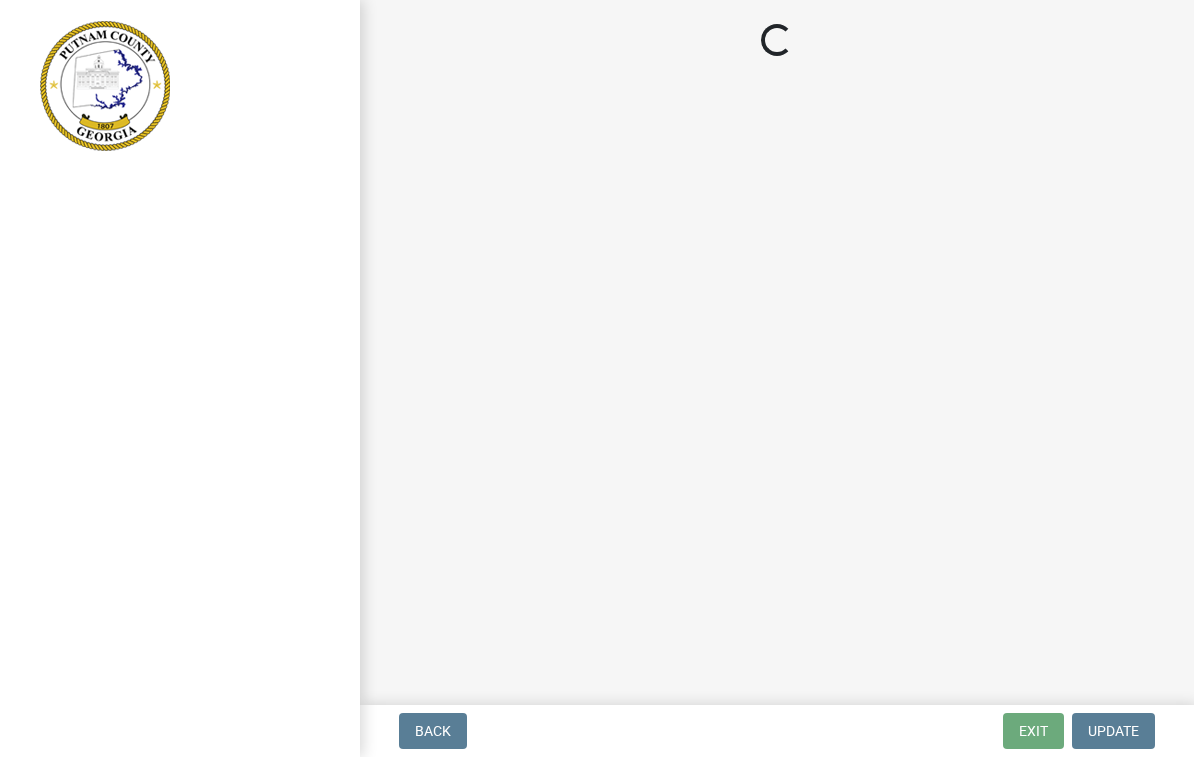 scroll, scrollTop: 0, scrollLeft: 0, axis: both 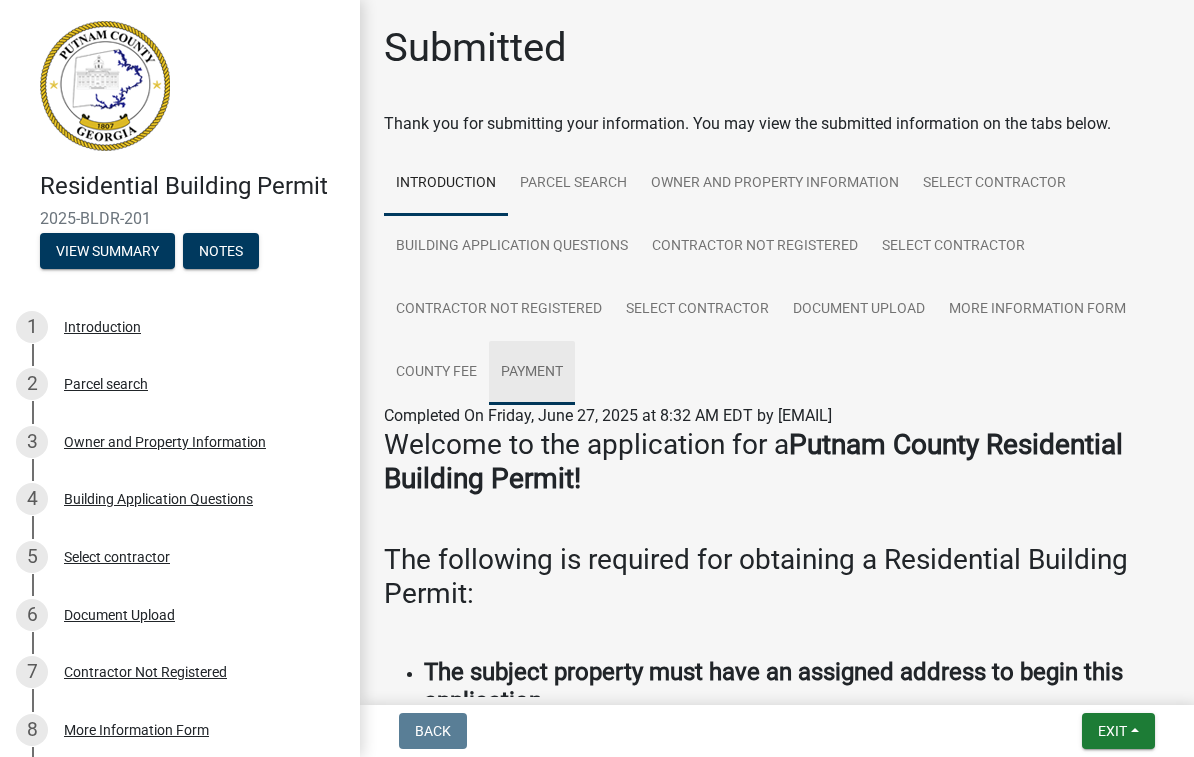 click on "Payment" at bounding box center (532, 373) 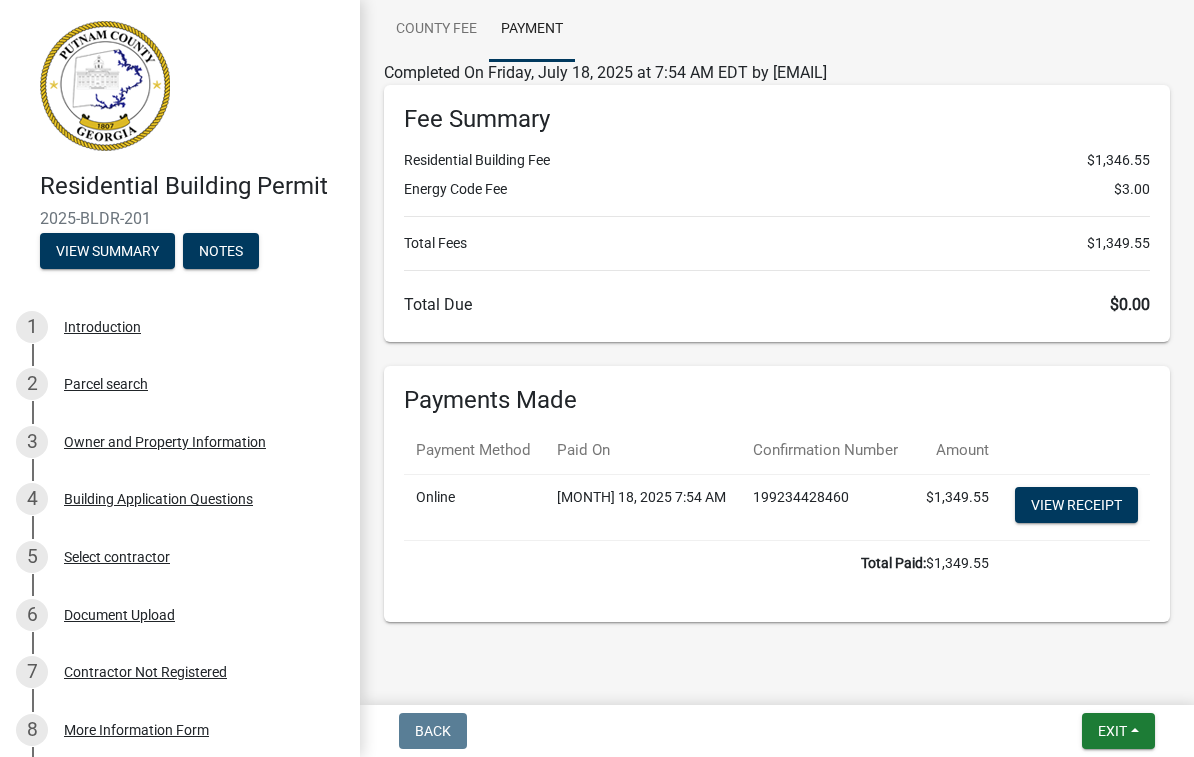 scroll, scrollTop: 342, scrollLeft: 0, axis: vertical 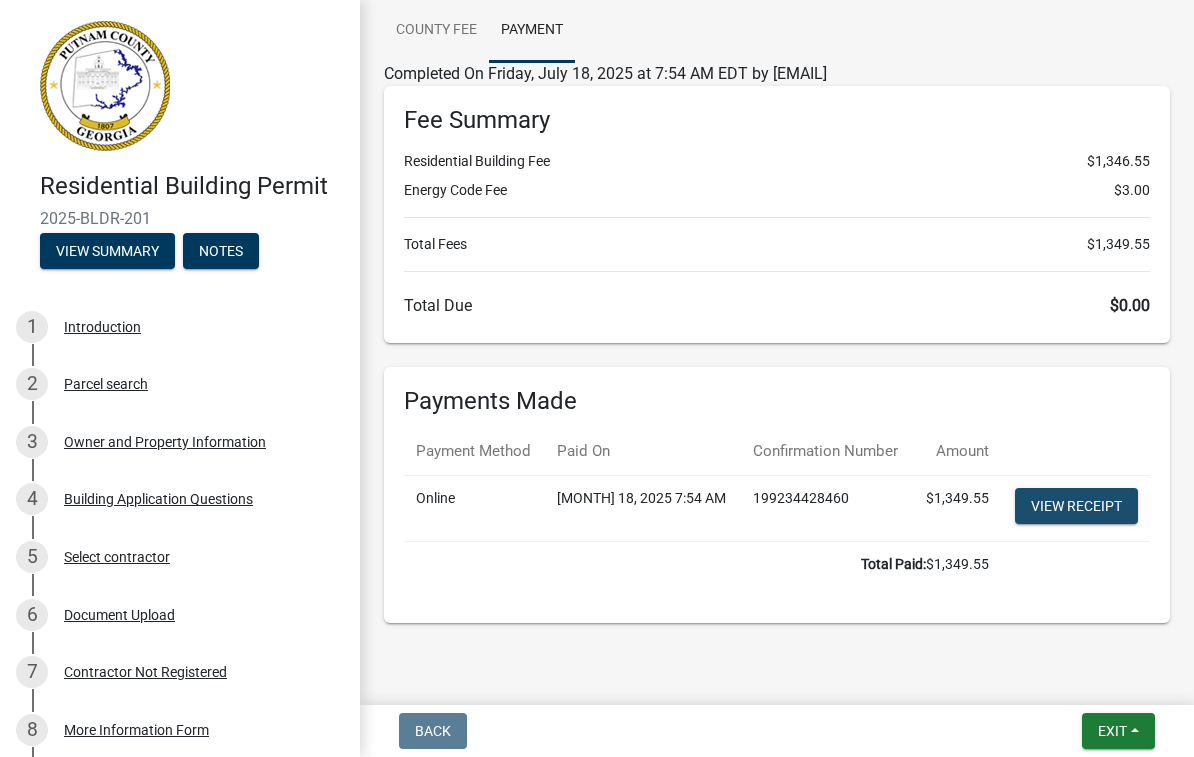 click on "View receipt" 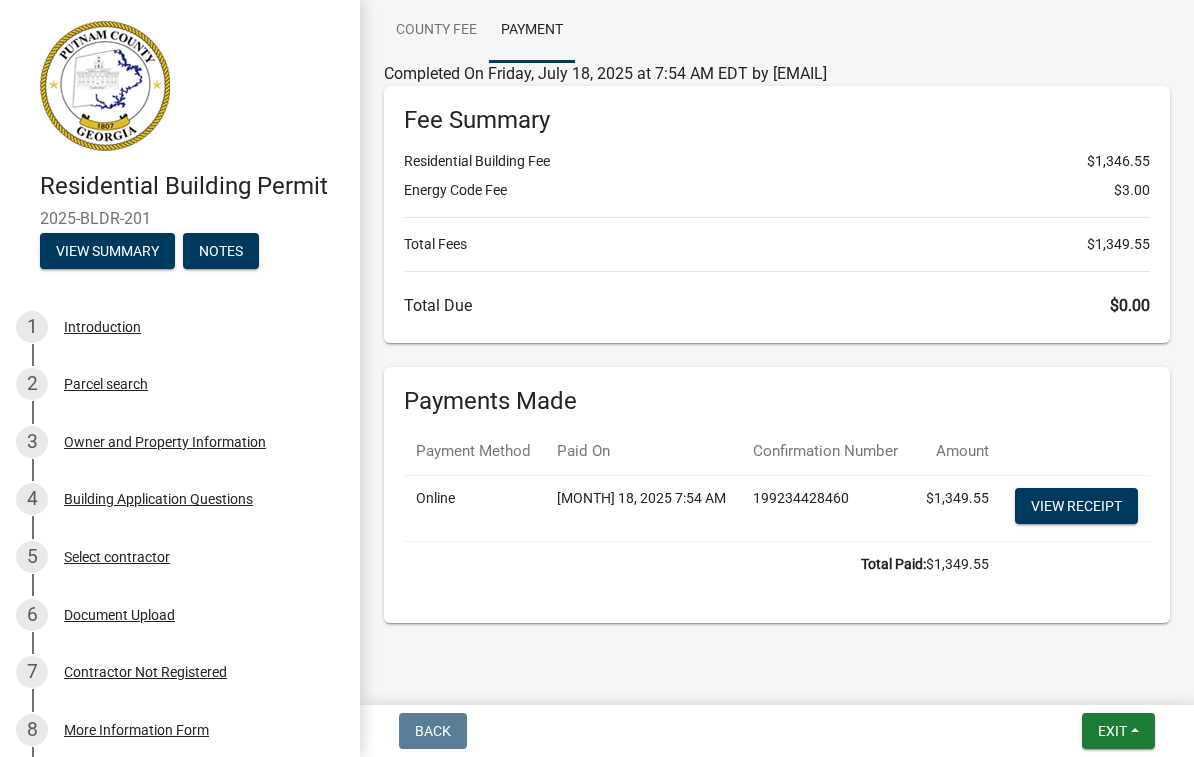 scroll, scrollTop: 0, scrollLeft: 0, axis: both 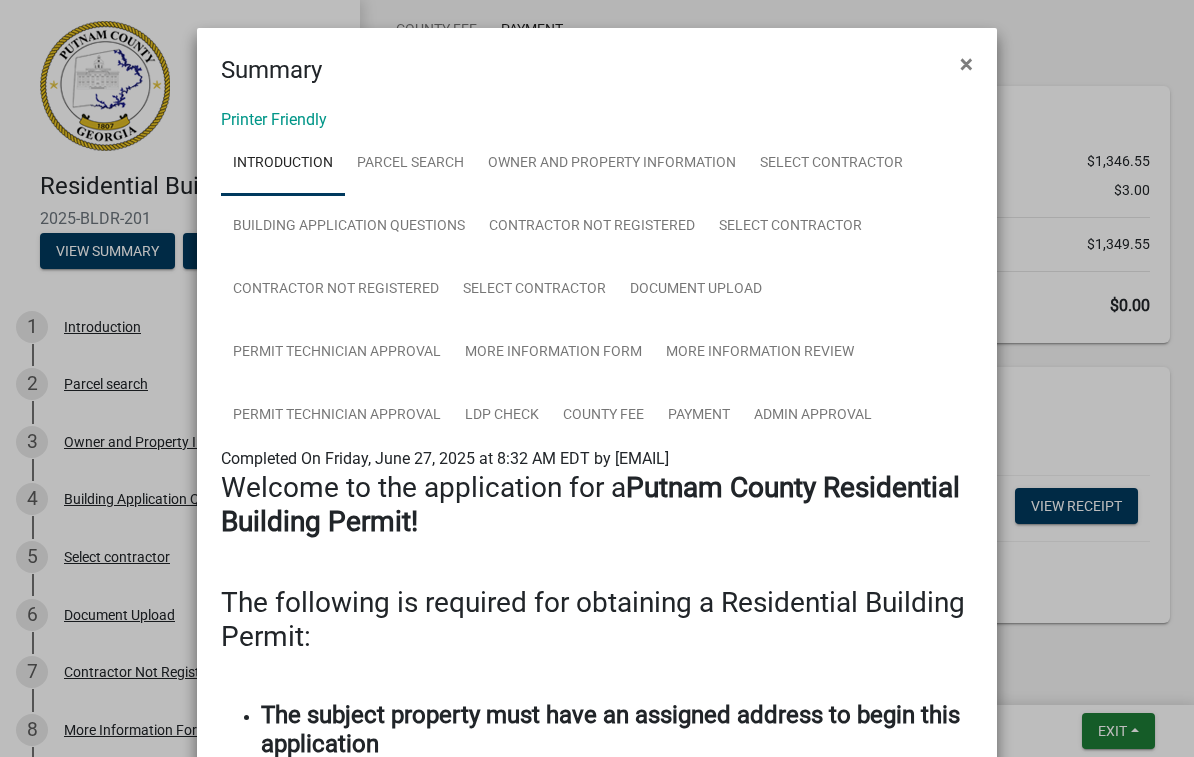 click on "Printer Friendly" 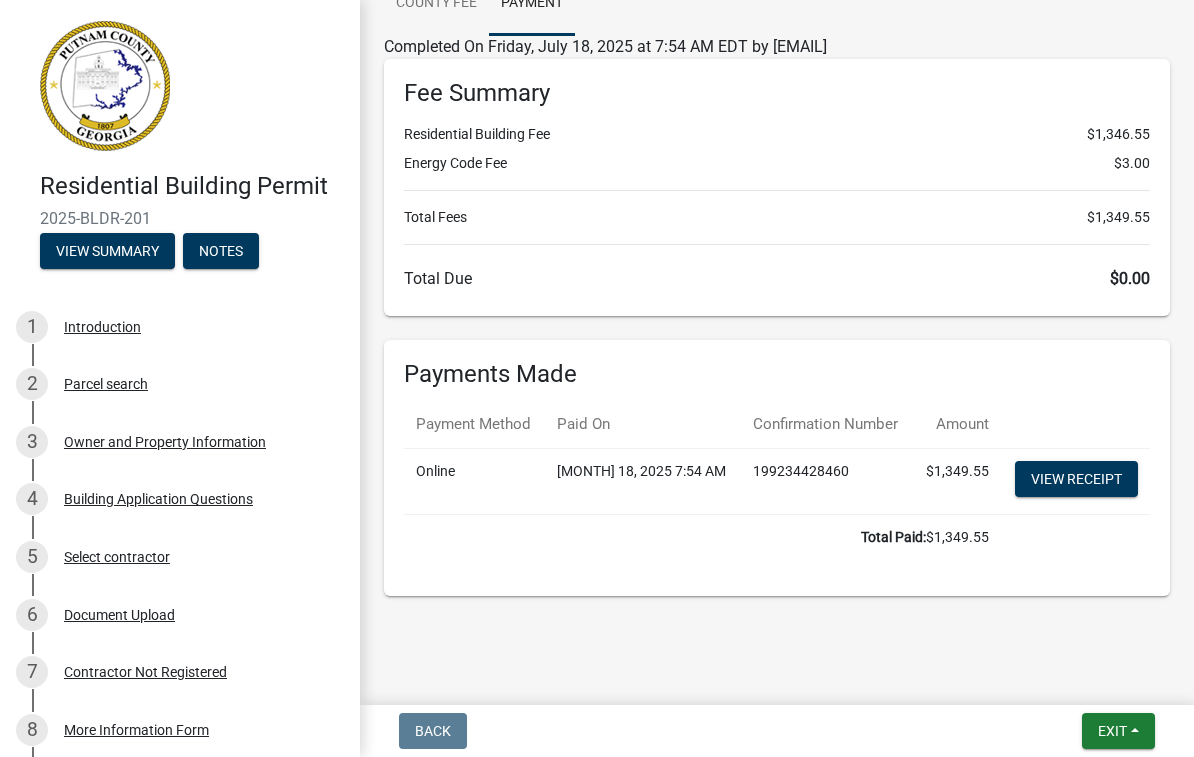 scroll, scrollTop: 367, scrollLeft: 0, axis: vertical 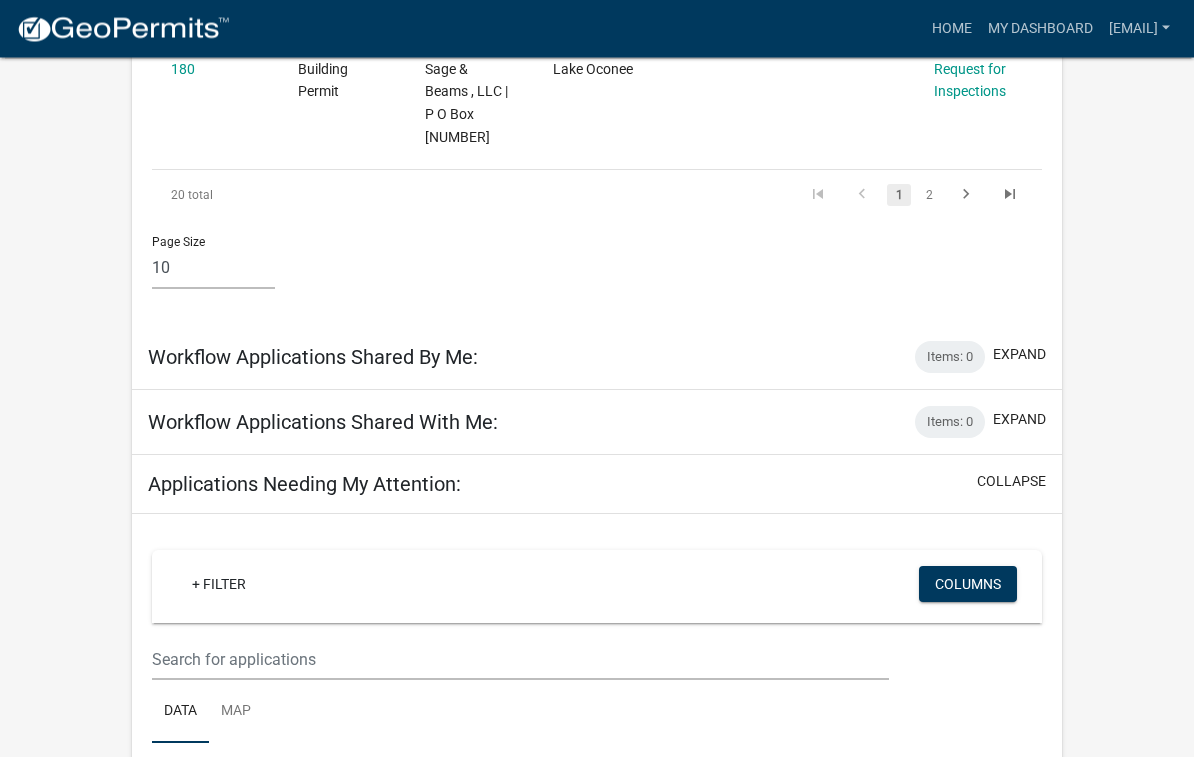 click on "collapse" at bounding box center [1011, 482] 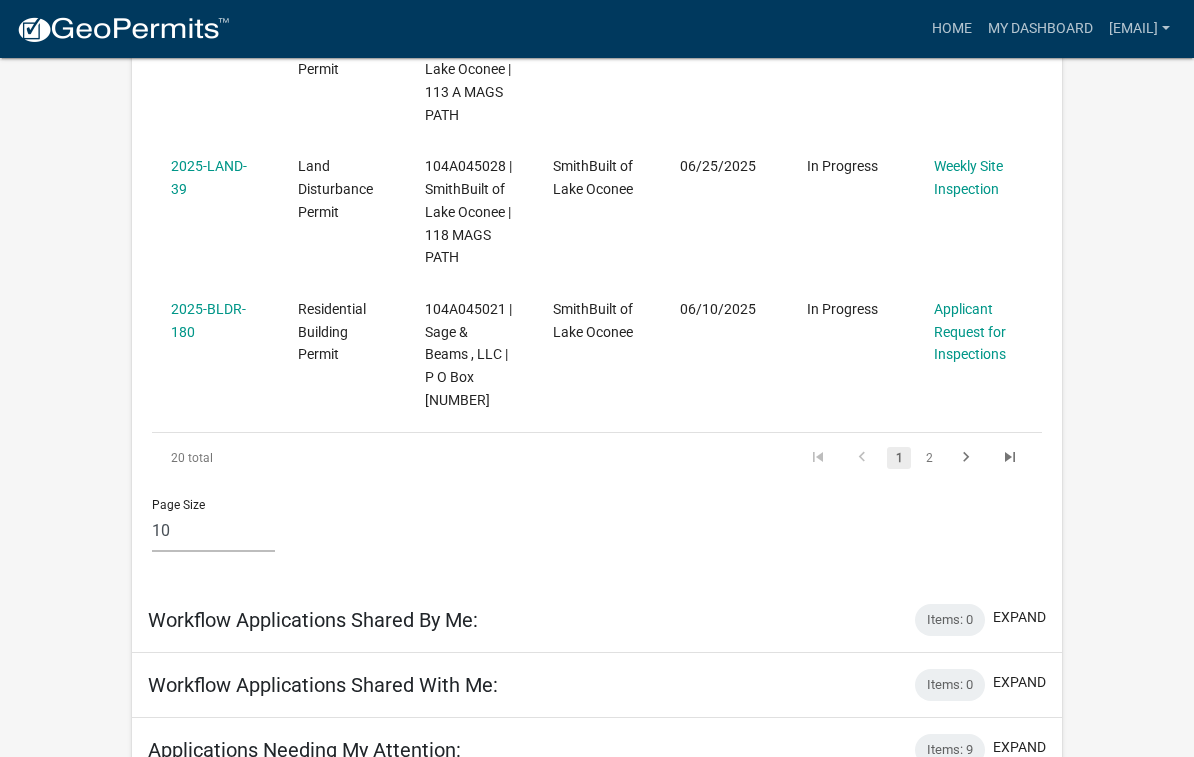 scroll, scrollTop: 1727, scrollLeft: 0, axis: vertical 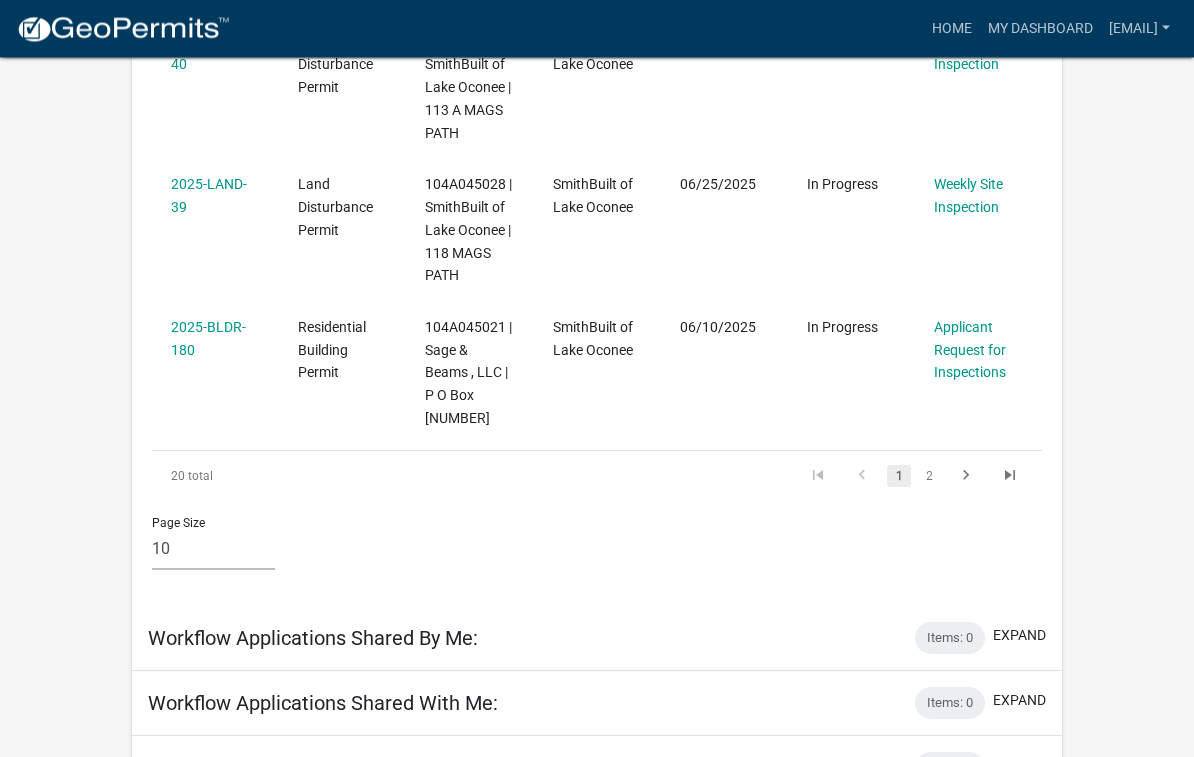 click on "Items: 9" at bounding box center [950, 769] 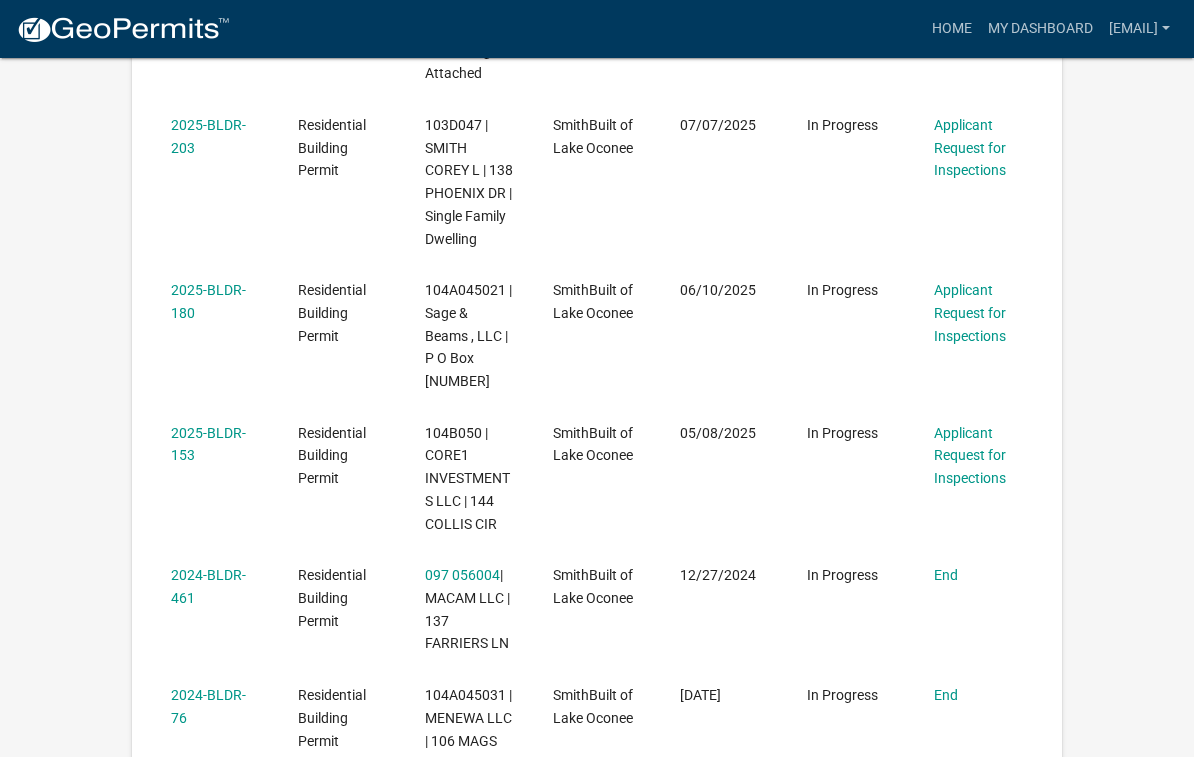 scroll, scrollTop: 3032, scrollLeft: 0, axis: vertical 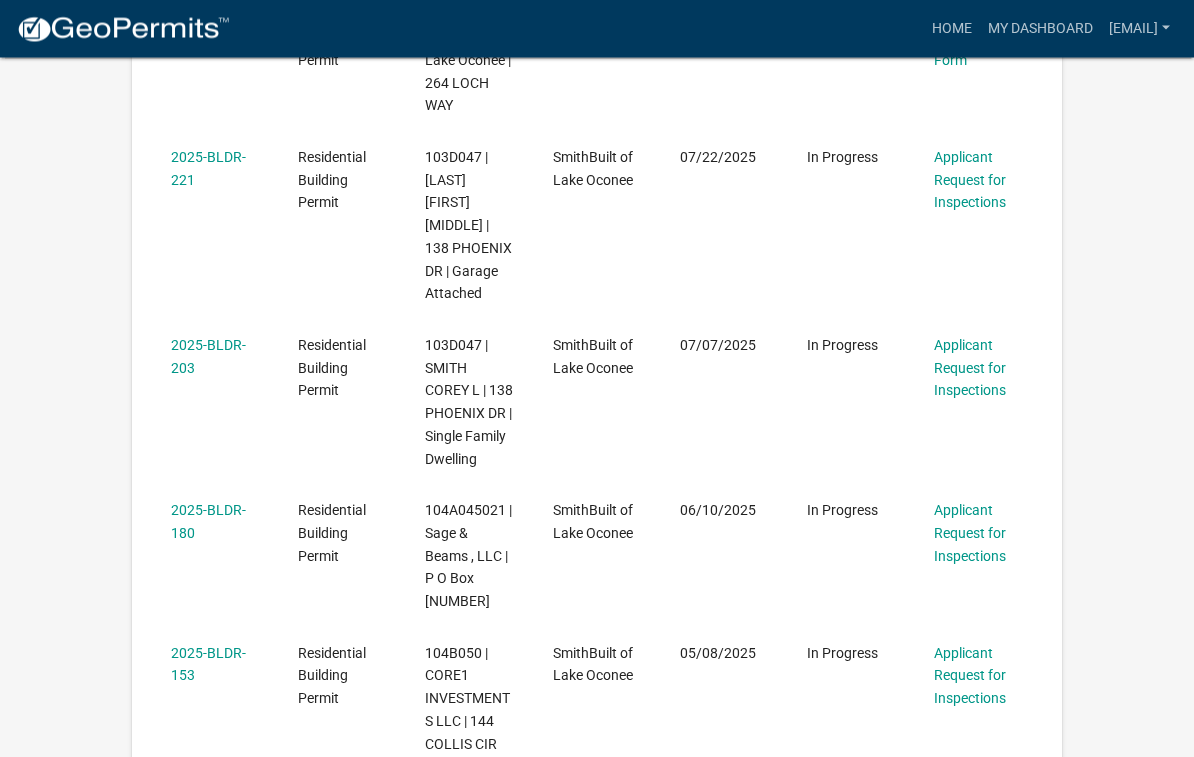 click on "My Workflow Applications:  collapse  + Filter  Columns  Data Map Application Number Type Description Applicant Date Created Status Current Activity  2025-LAND-48  Land Disturbance Permit 103D170 | SmithBuilt of Lake Oconee | 264 LOCH WAY  SmithBuilt of Lake Oconee 07/23/2025  In Progress  More Information Form  GC-20  General Building Contractor Registration SmithBuilt of Lake Oconee | SmithBuilt of | StateExp: 06/30/2026, OccTaxExp: 12/31/2025 SmithBuilt of Lake Oconee 07/22/2025  Completed  2025-BLDR-221  Residential Building Permit 103D047 | SMITH COREY L | 138 PHOENIX DR | Garage Attached SmithBuilt of Lake Oconee 07/22/2025  In Progress  Applicant Request for Inspections    2025-BLDR-203  Residential Building Permit 103D047 | SMITH COREY L | 138 PHOENIX DR | Single Family Dwelling SmithBuilt of Lake Oconee 07/07/2025  In Progress  Applicant Request for Inspections    2025-BLDR-201  Residential Building Permit 104A045028 | SAGE + BEAMS LLC | P O Box [NUMBER] [CITY], [STATE] [POSTAL_CODE] | Single Family Dwelling  1" 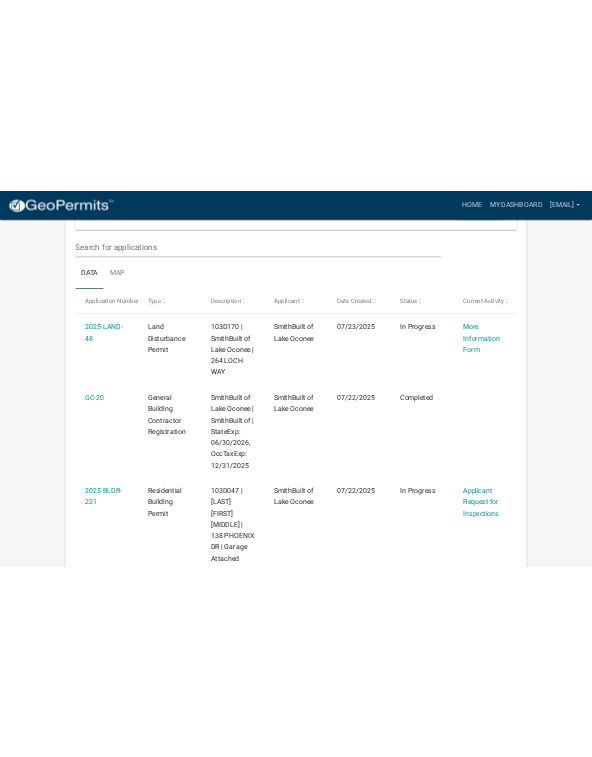 scroll, scrollTop: 0, scrollLeft: 0, axis: both 